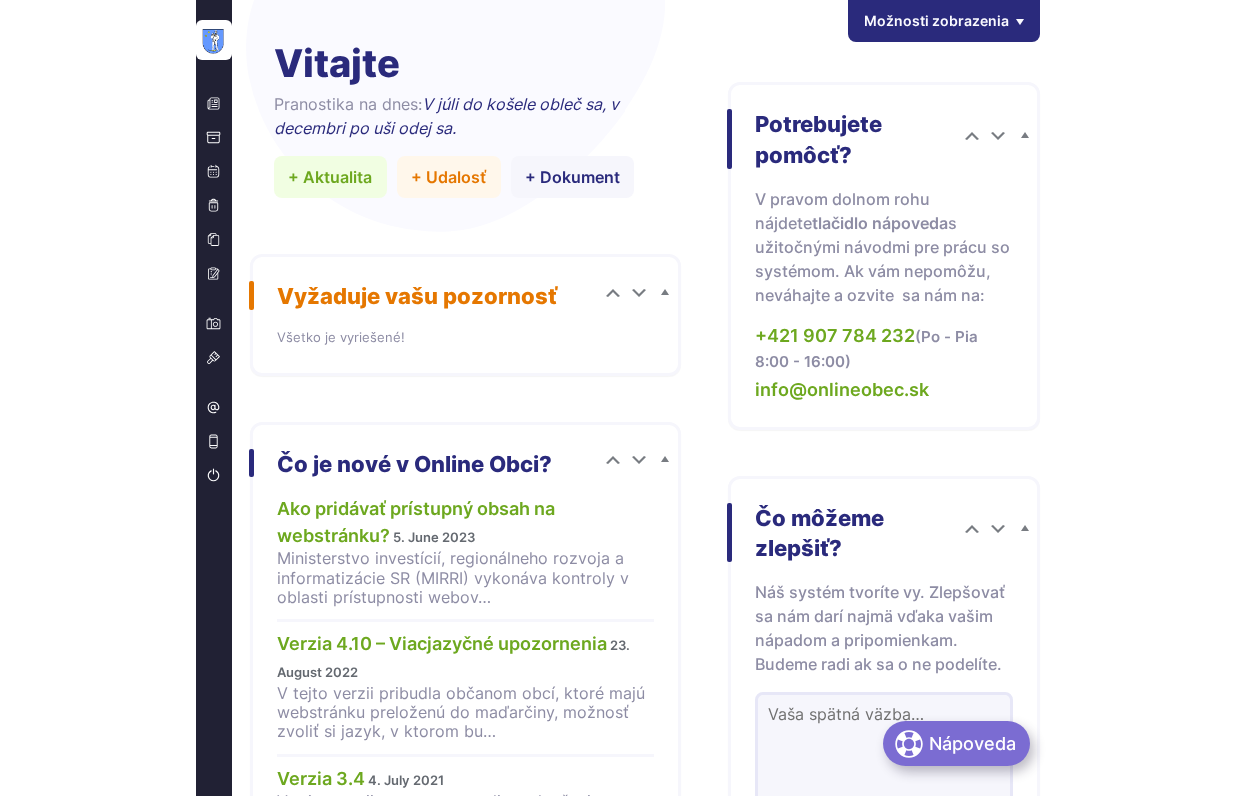 scroll, scrollTop: 0, scrollLeft: 0, axis: both 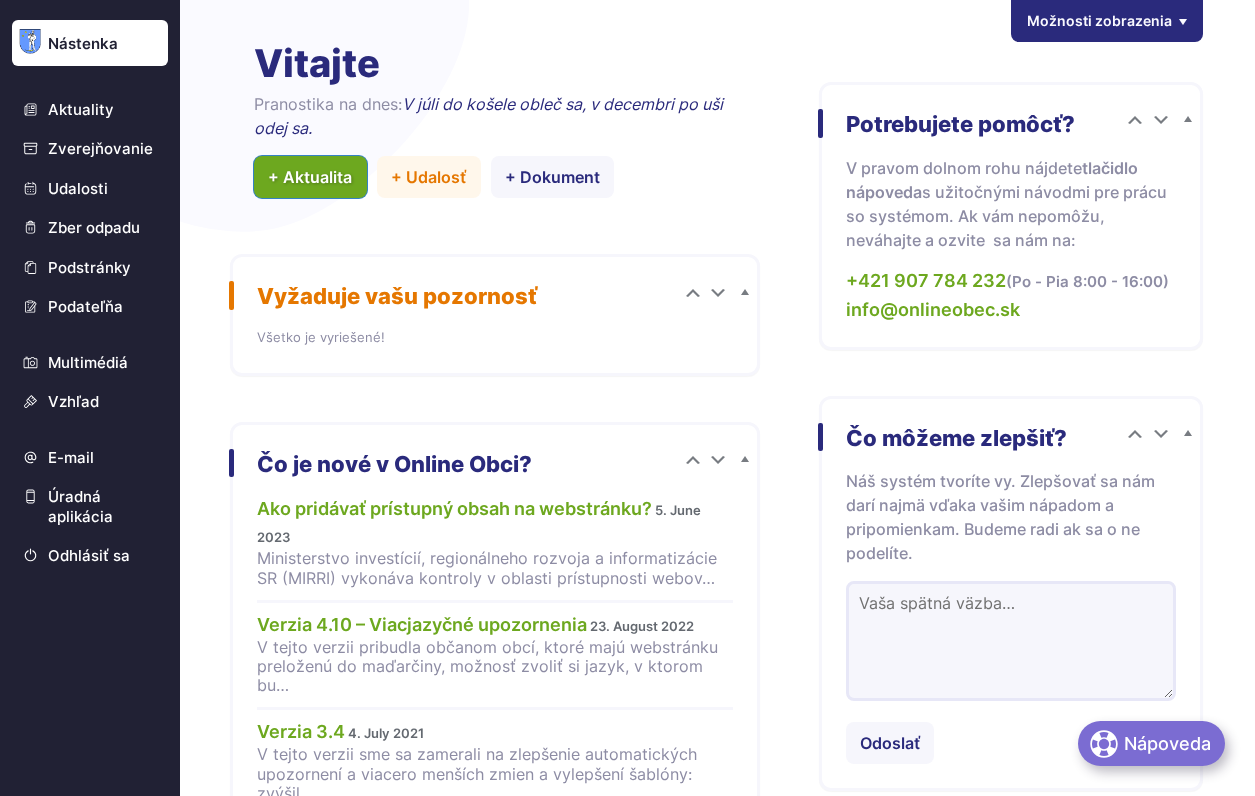 click on "+ Aktualita" at bounding box center (310, 177) 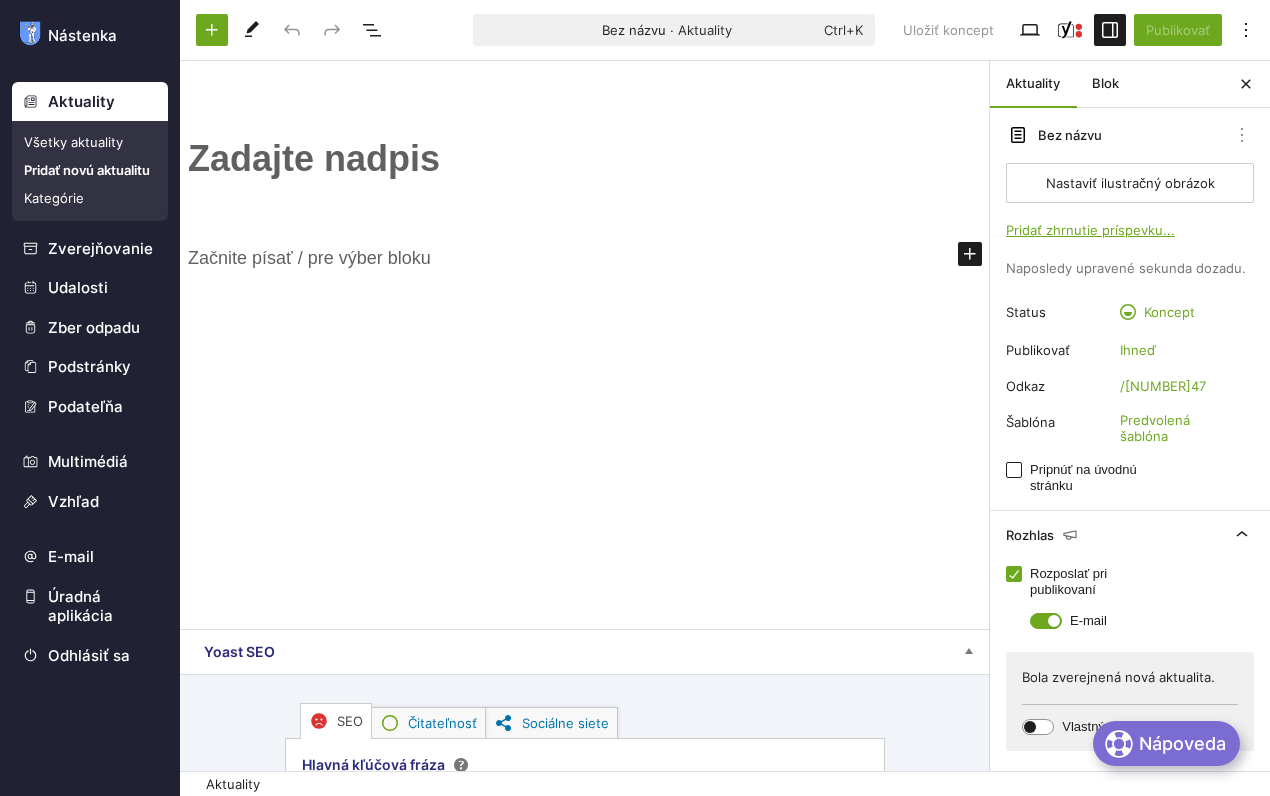 scroll, scrollTop: 0, scrollLeft: 0, axis: both 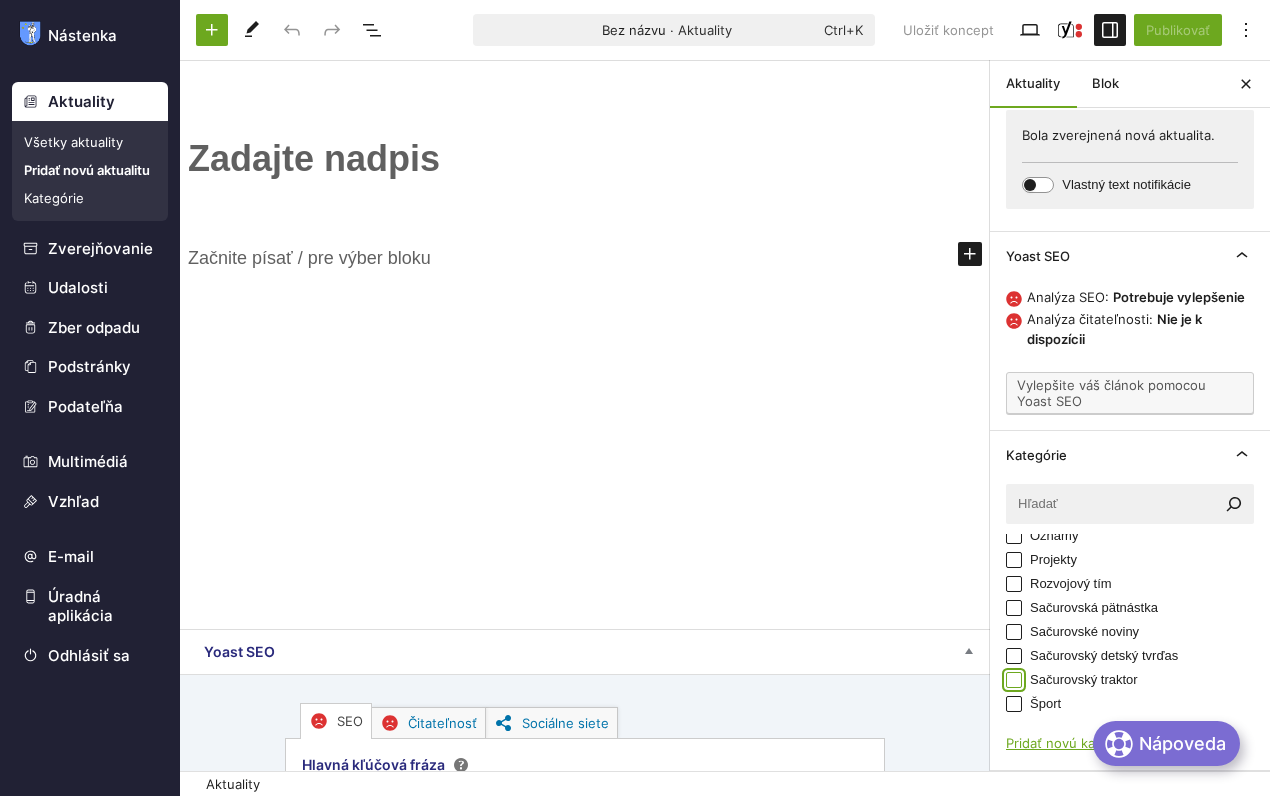 click on "Sačurovský traktor" at bounding box center [1014, 680] 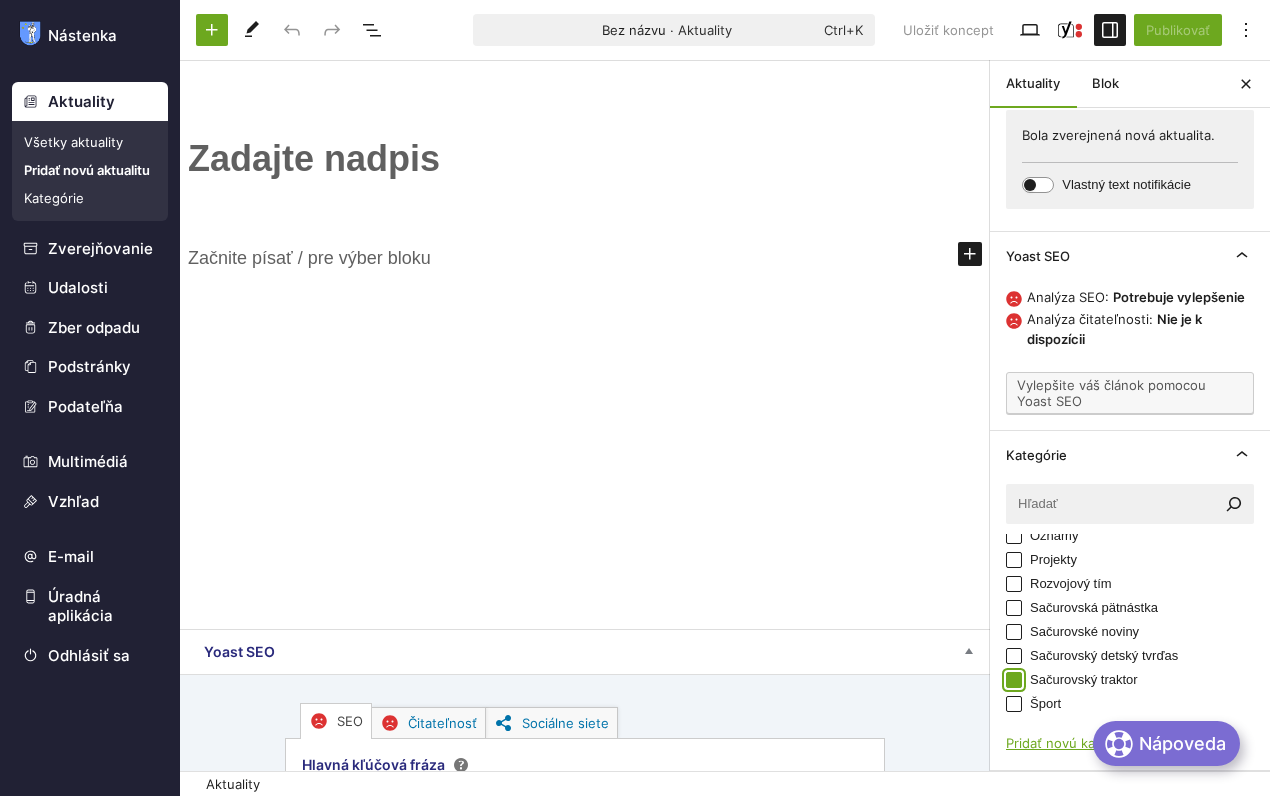checkbox on "true" 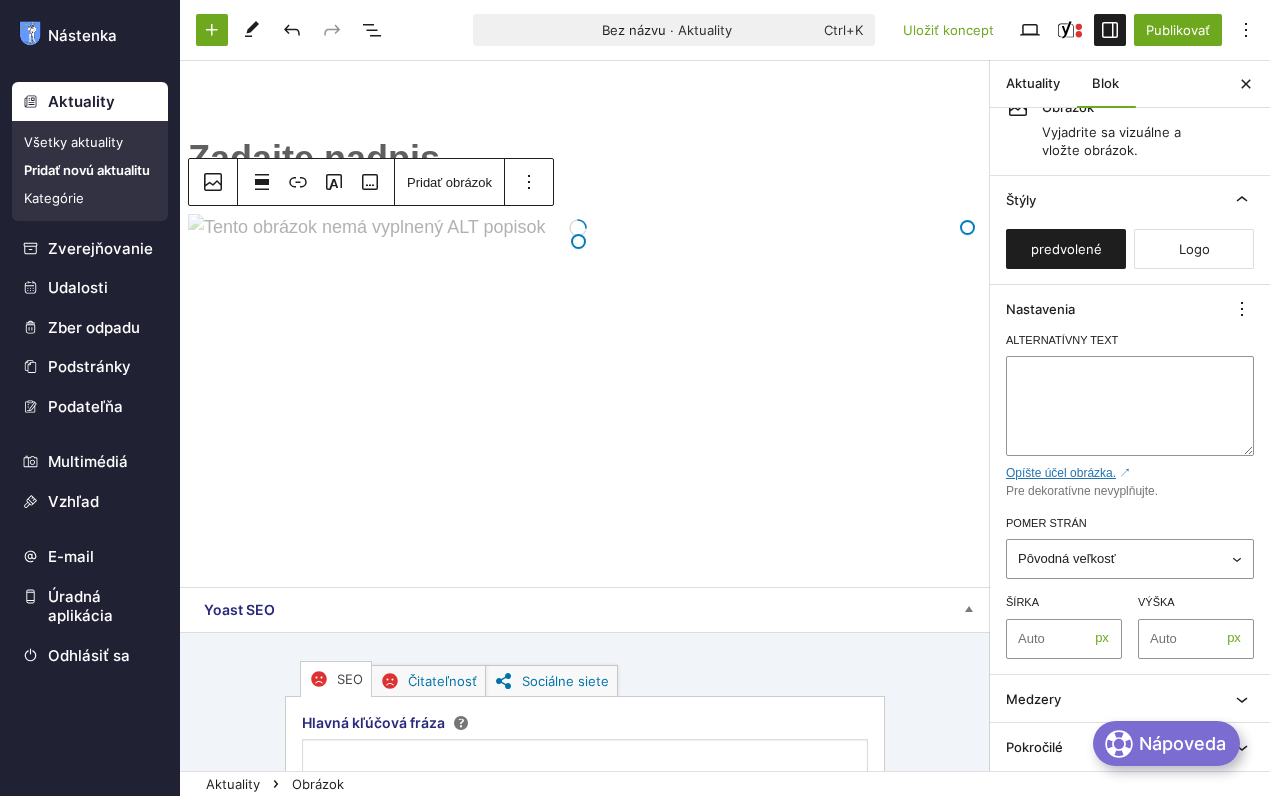scroll, scrollTop: 0, scrollLeft: 0, axis: both 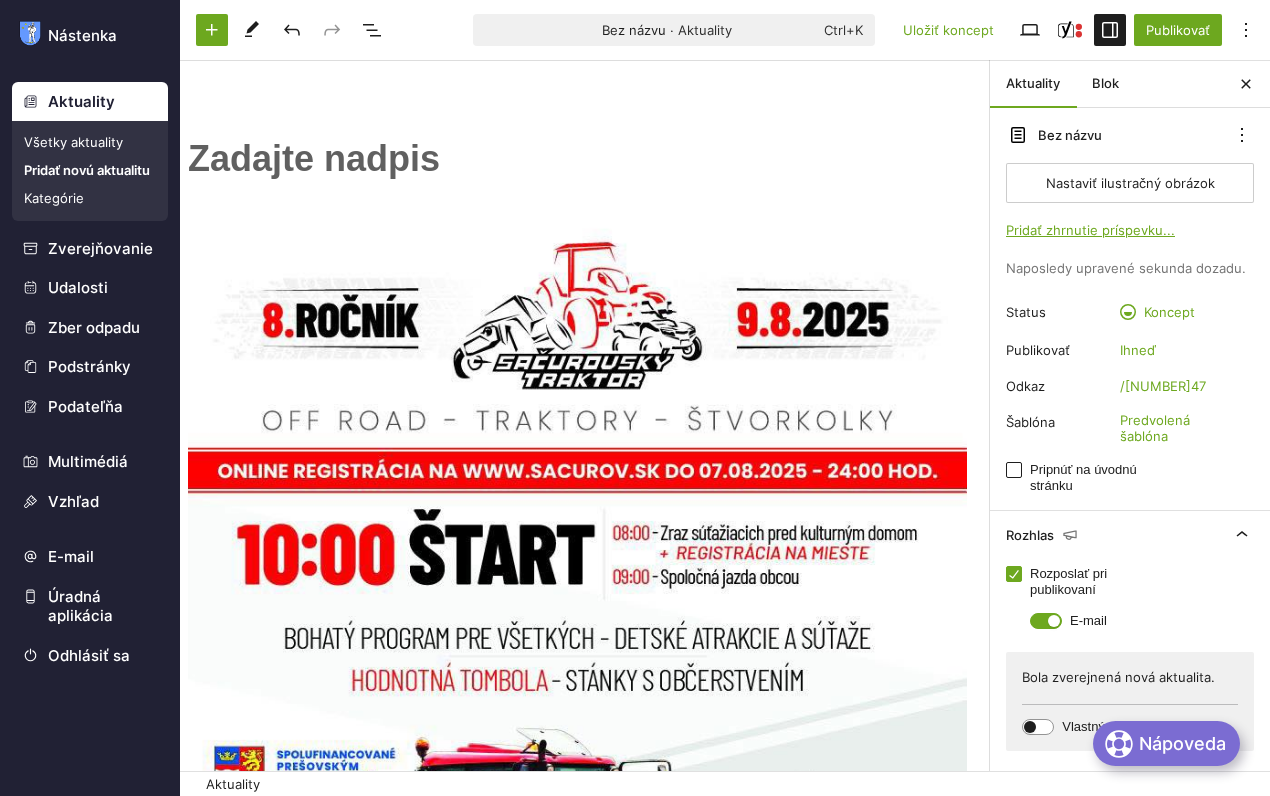 click on "﻿ Presuňte sem súbory" at bounding box center [585, 866] 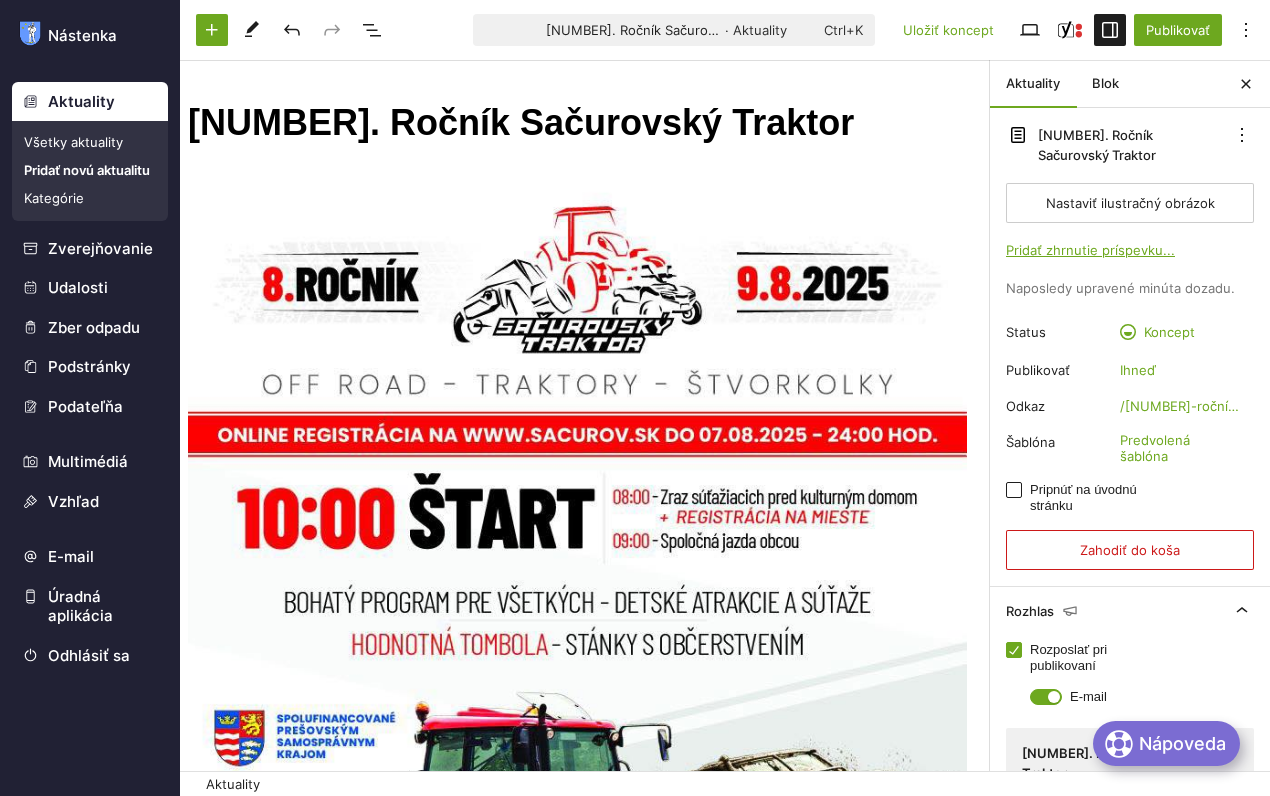 scroll, scrollTop: 0, scrollLeft: 0, axis: both 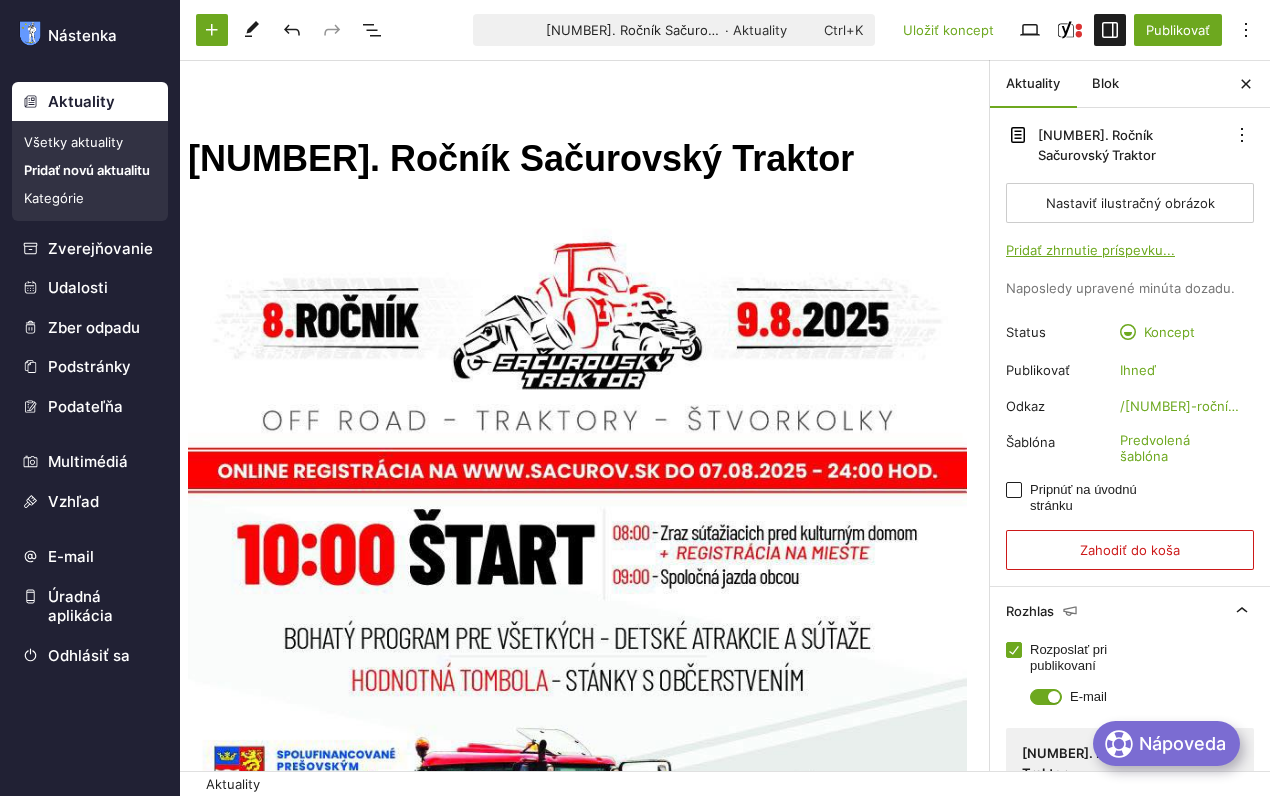 click on "[NUMBER]. Ročník Sačurovský Traktor" at bounding box center (585, 159) 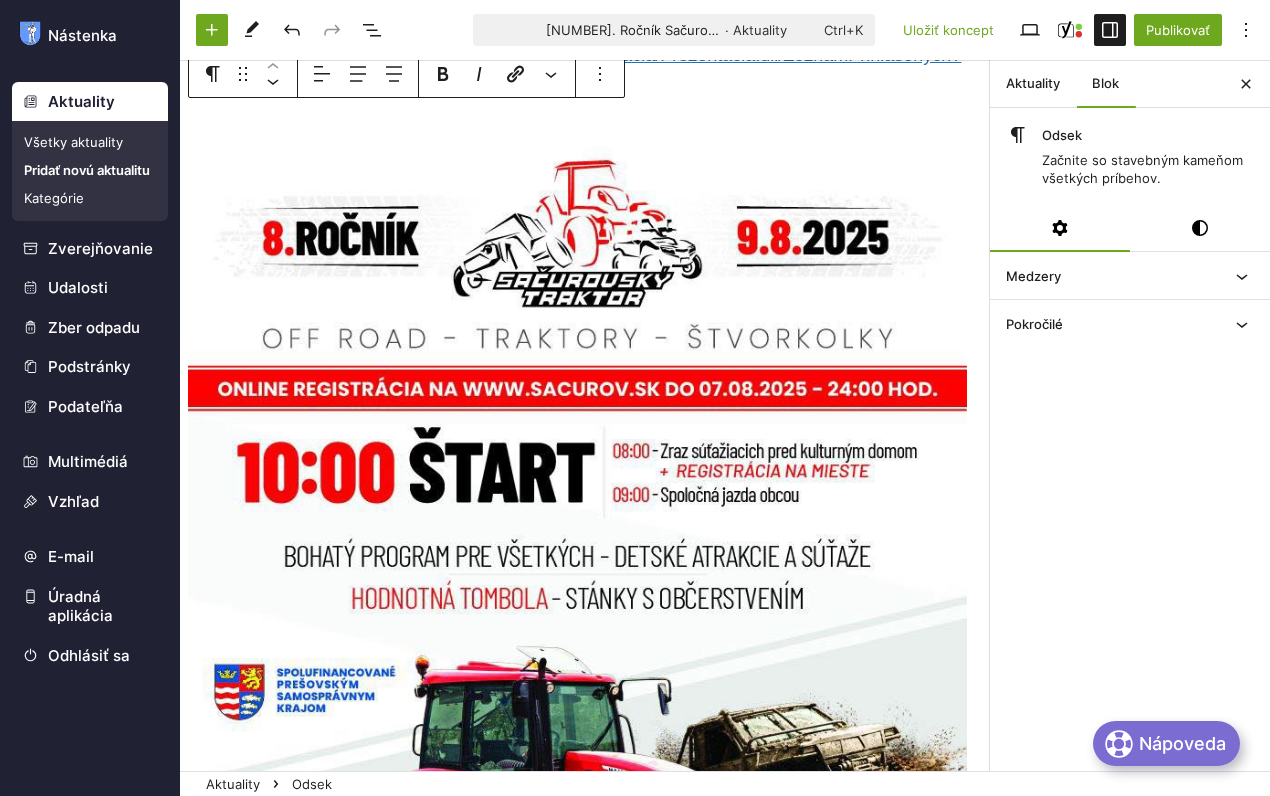 scroll, scrollTop: 0, scrollLeft: 0, axis: both 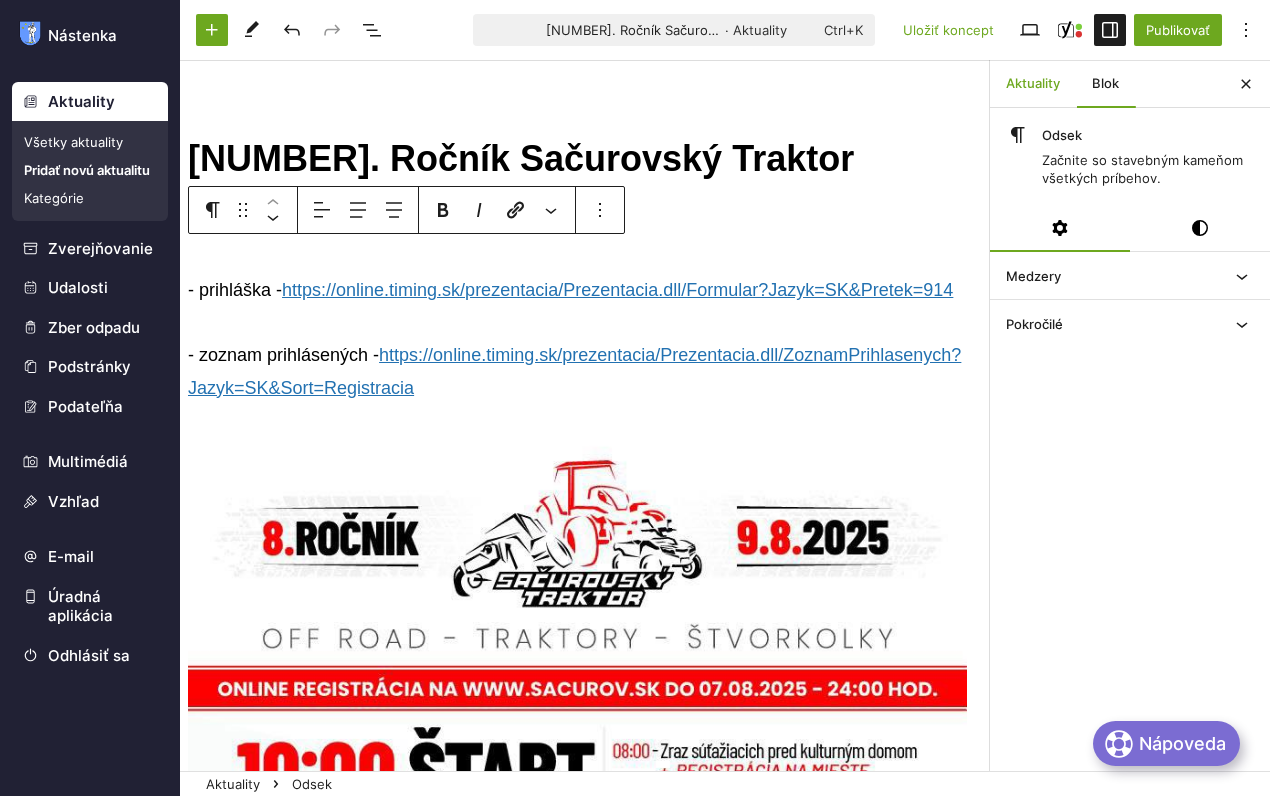 click on "Aktuality" at bounding box center [1033, 84] 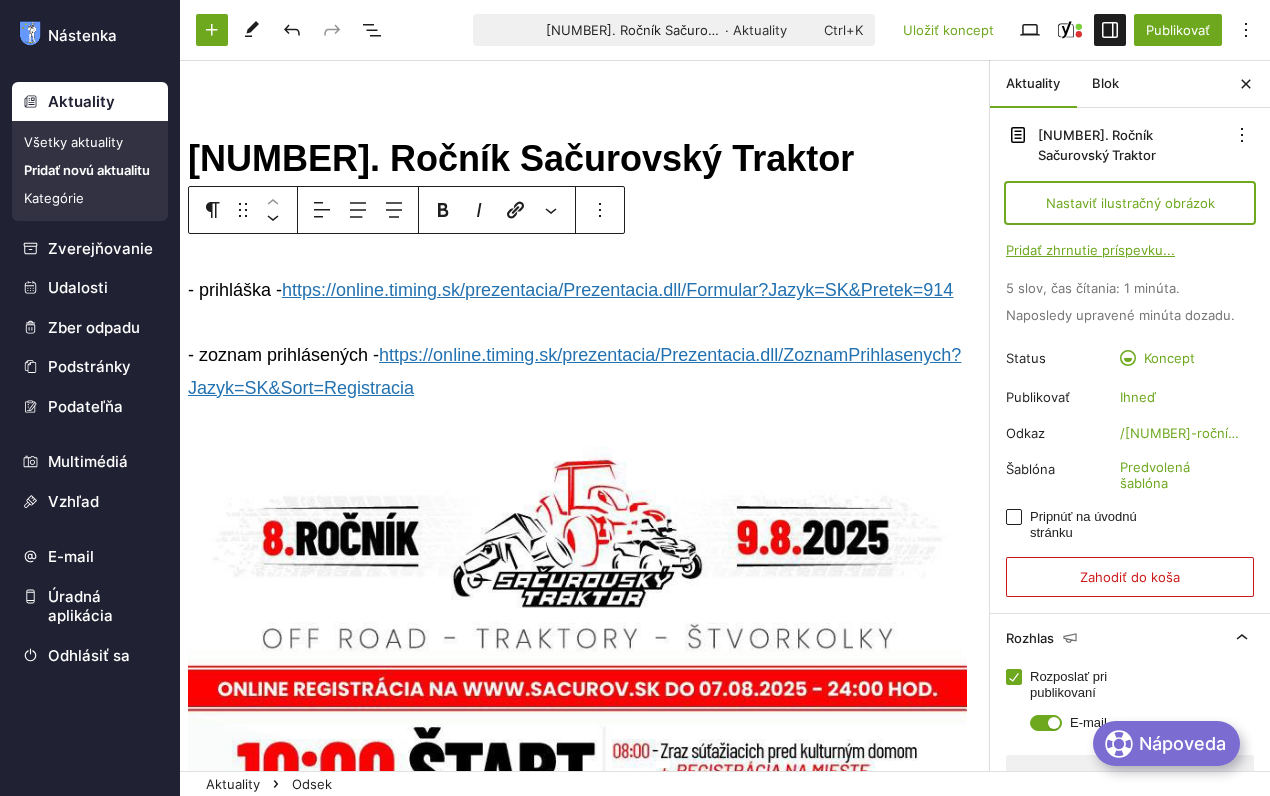 click on "Nastaviť ilustračný obrázok" at bounding box center [1130, 203] 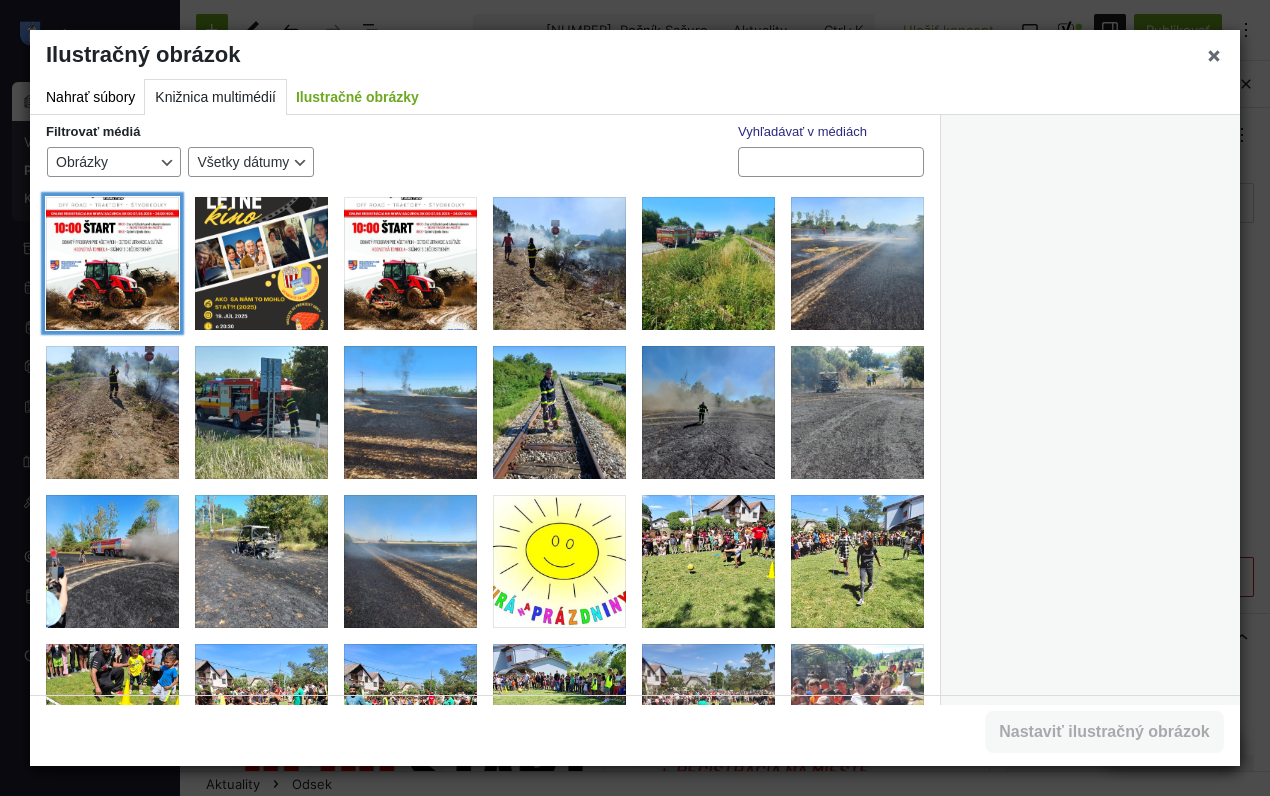 click at bounding box center [112, 263] 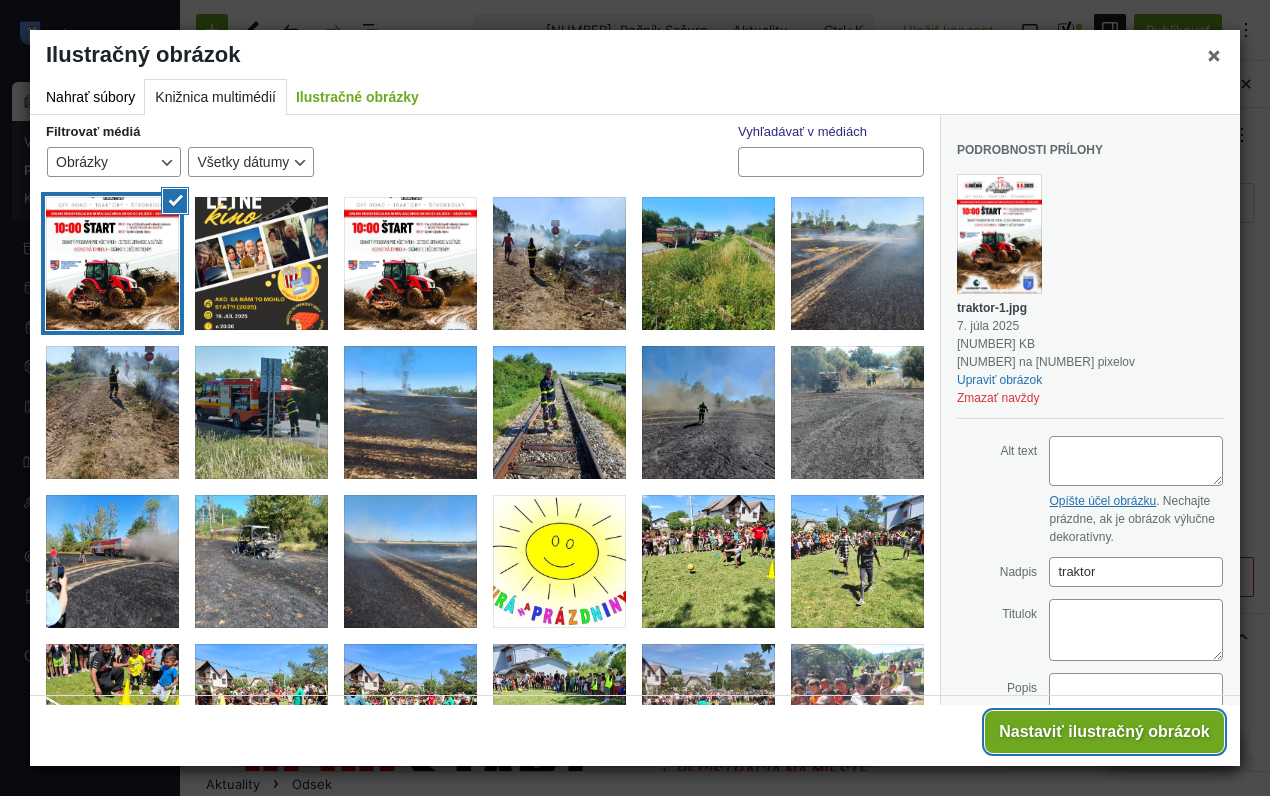 click on "Nastaviť ilustračný obrázok" at bounding box center [1104, 732] 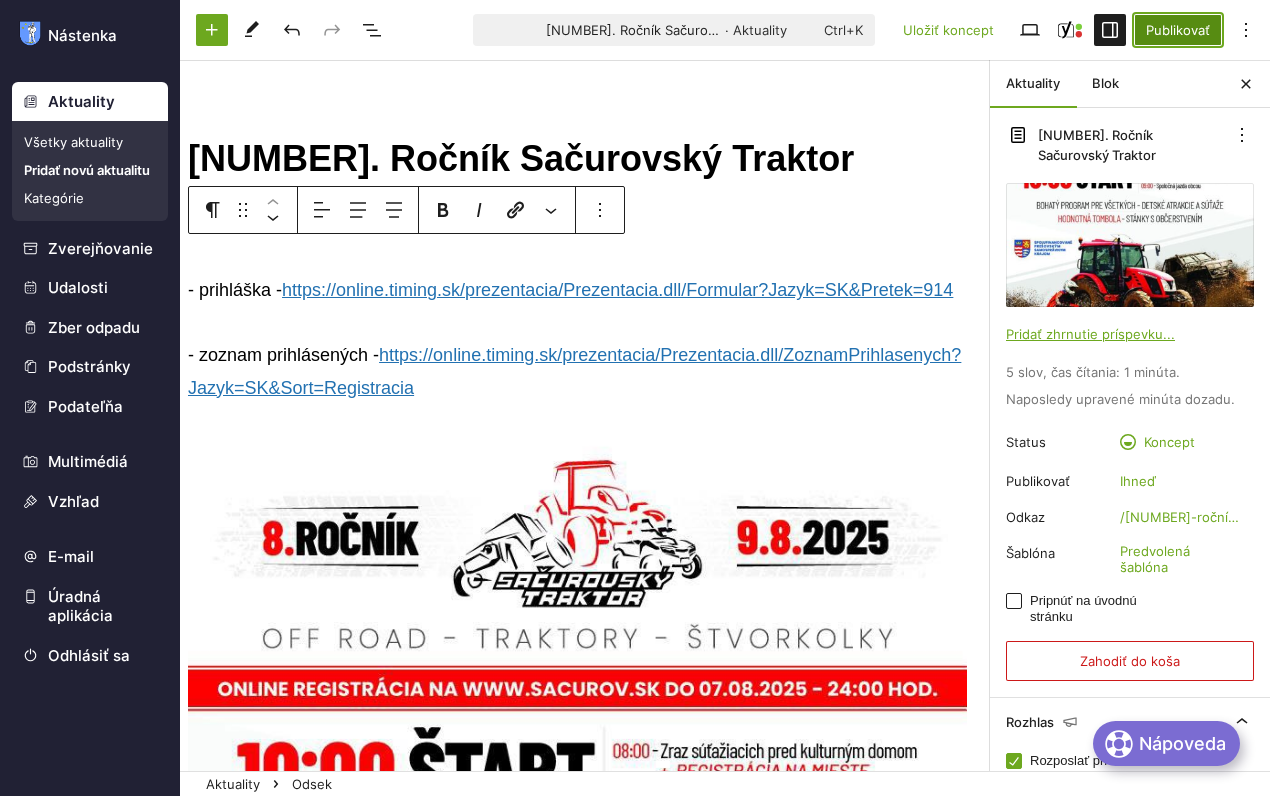 click on "Publikovať" at bounding box center [1178, 30] 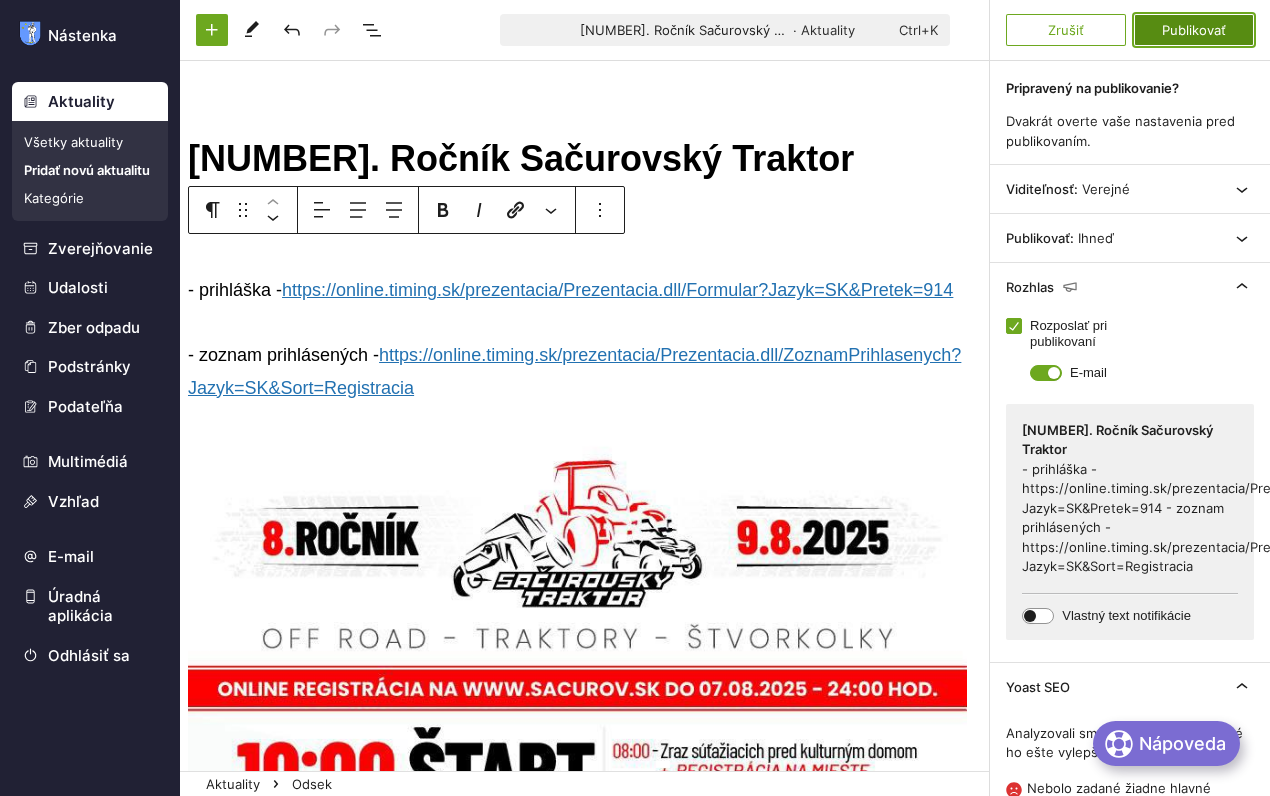 click on "Publikovať" at bounding box center [1194, 30] 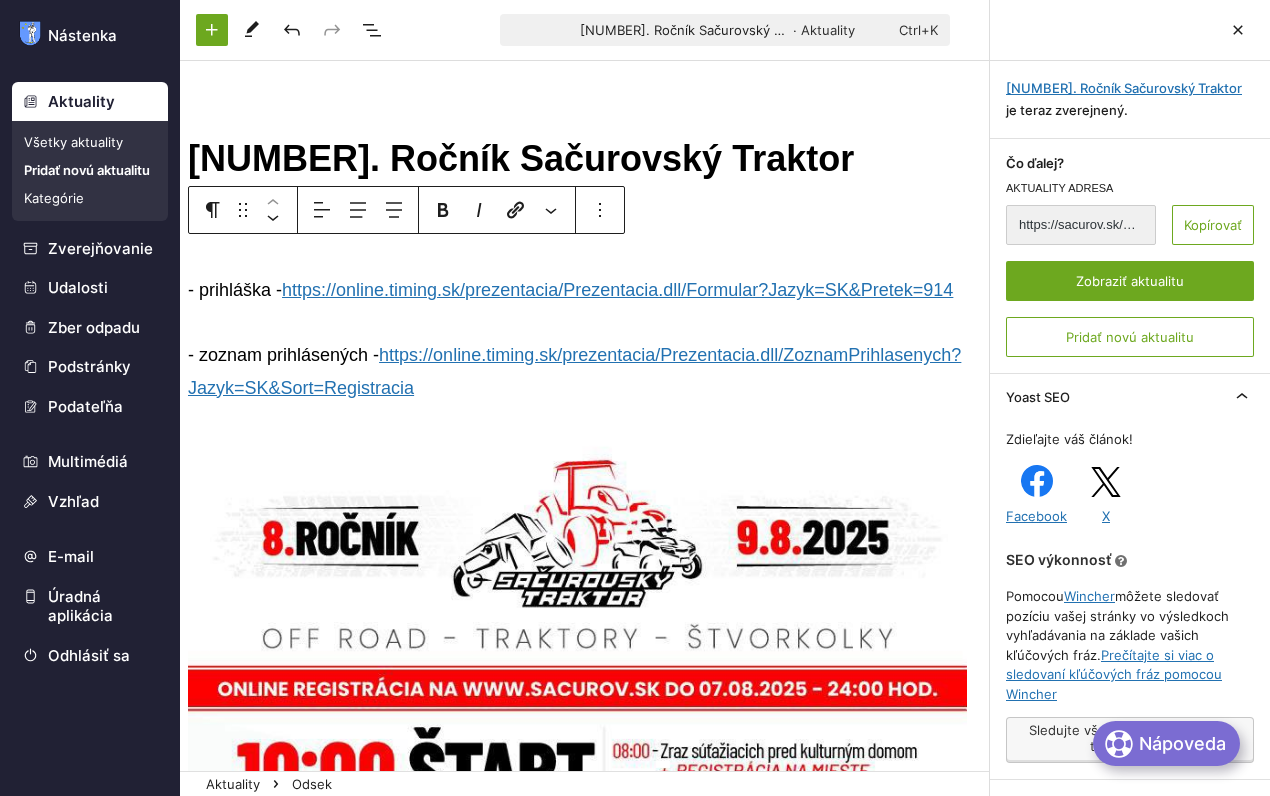 click on "[NUMBER]. Ročník Sačurovský Traktor" at bounding box center [585, 159] 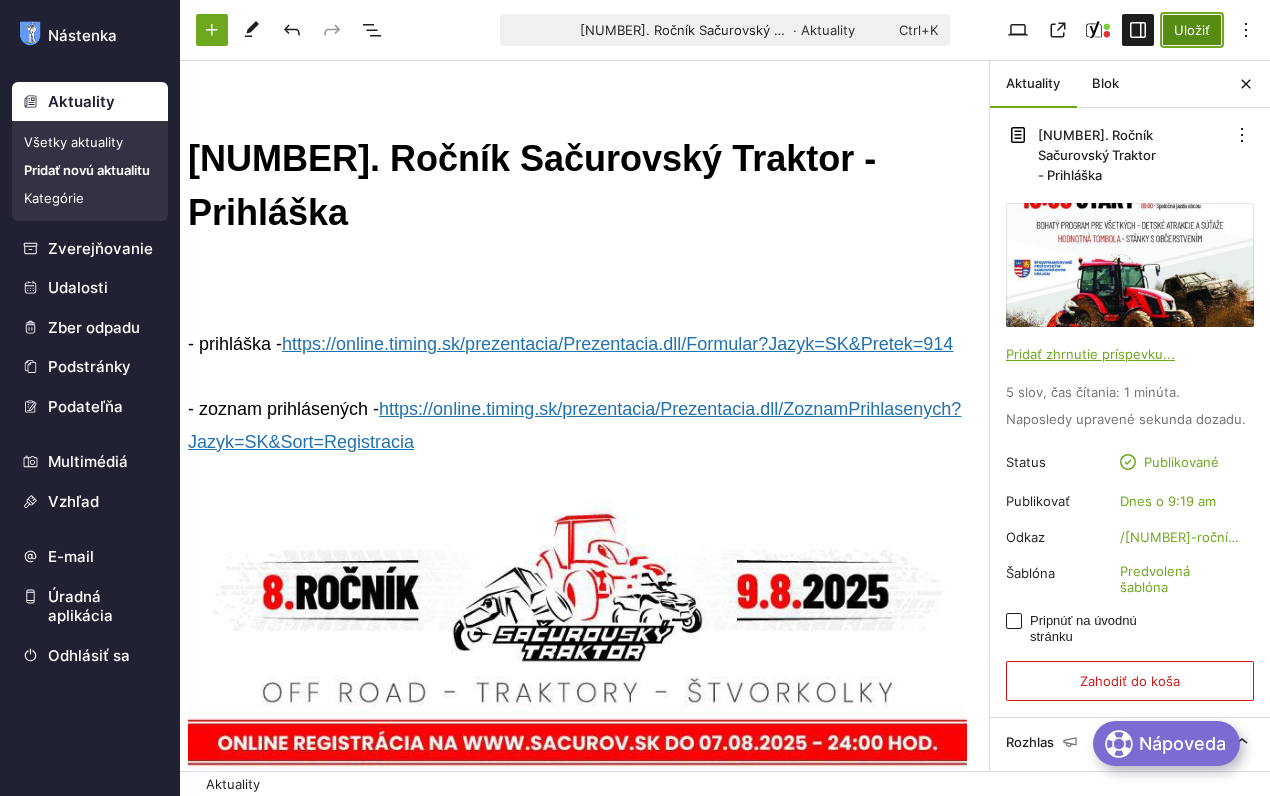 click on "Uložiť" at bounding box center [1192, 30] 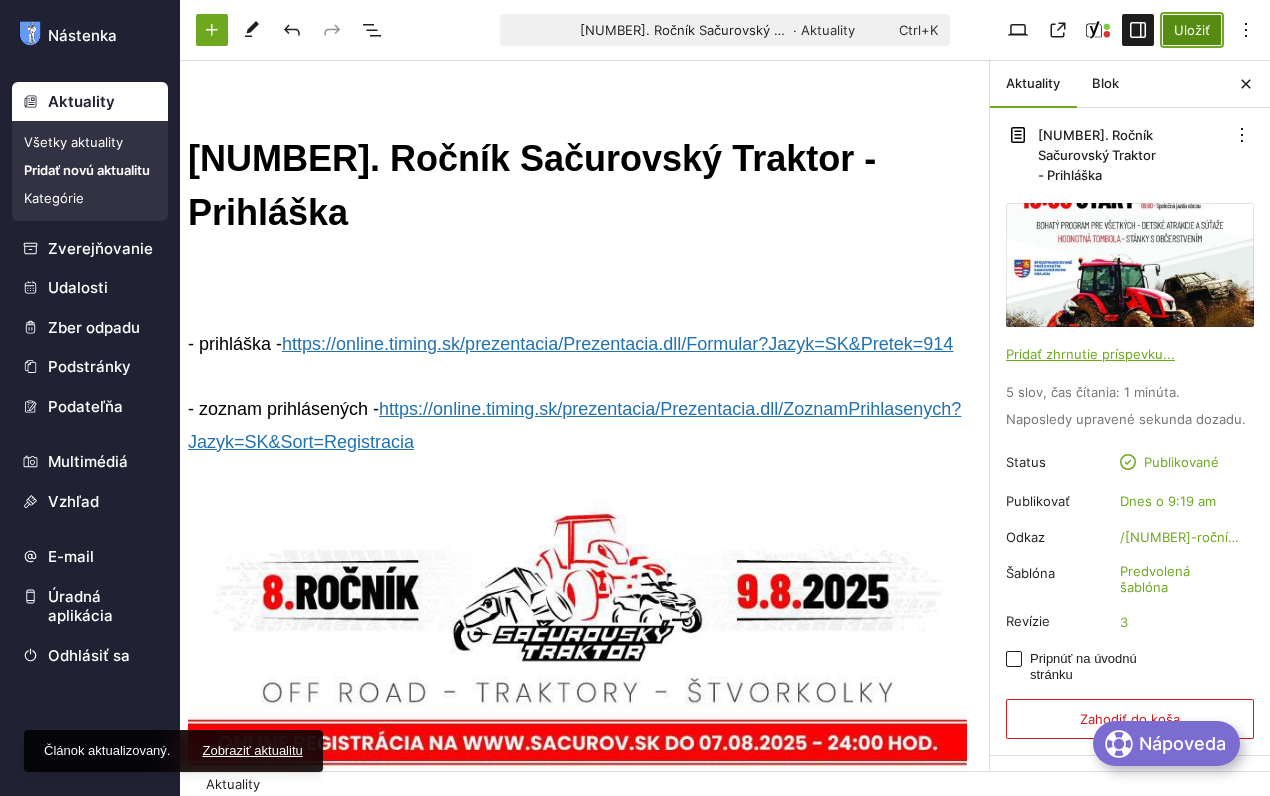 click on "Uložiť" at bounding box center (1192, 30) 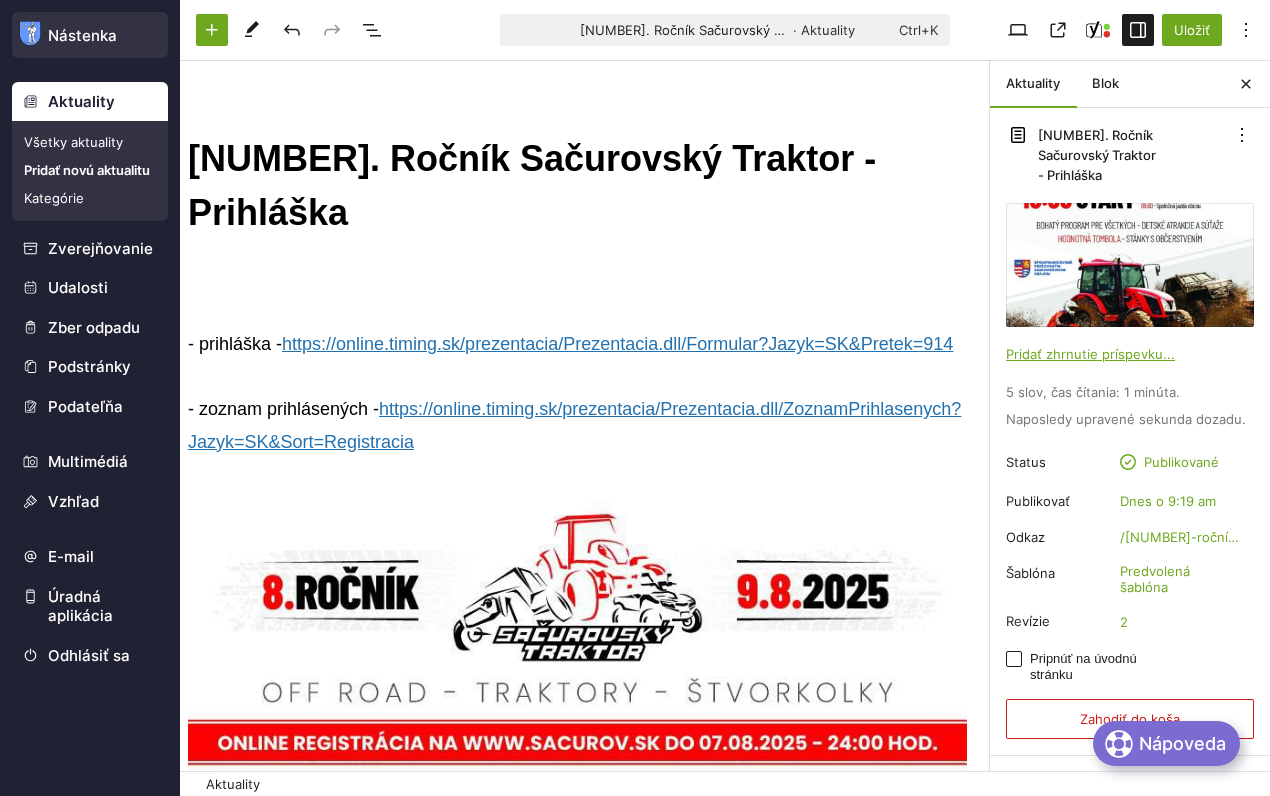 click on "Nástenka" at bounding box center (90, 36) 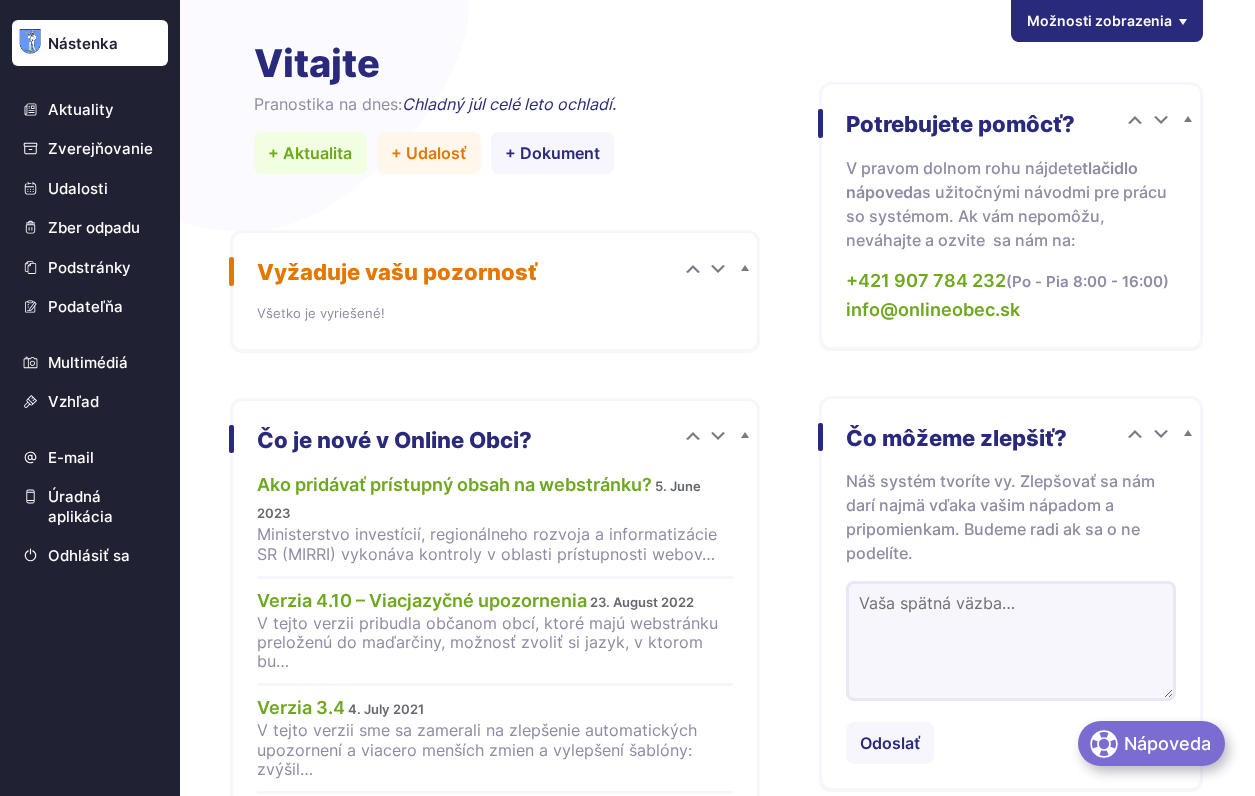 scroll, scrollTop: 0, scrollLeft: 0, axis: both 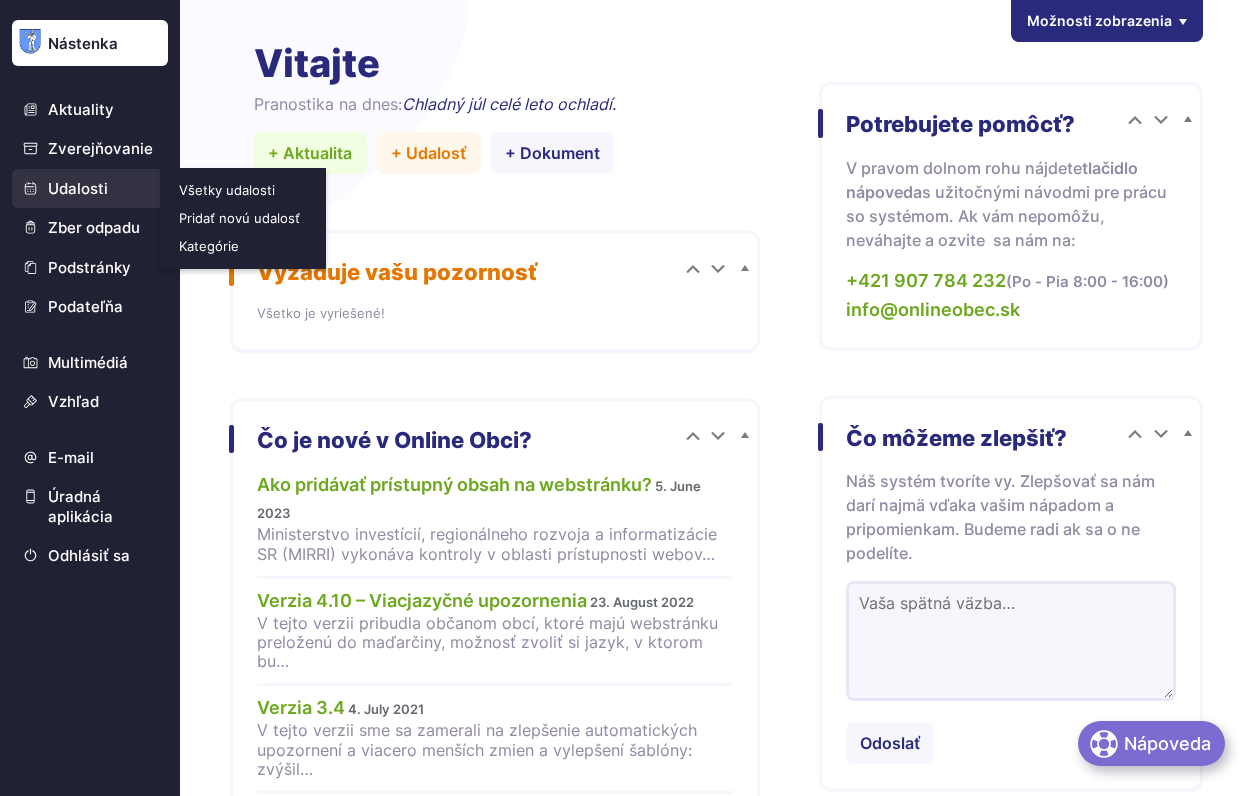 click on "Udalosti" at bounding box center [90, 189] 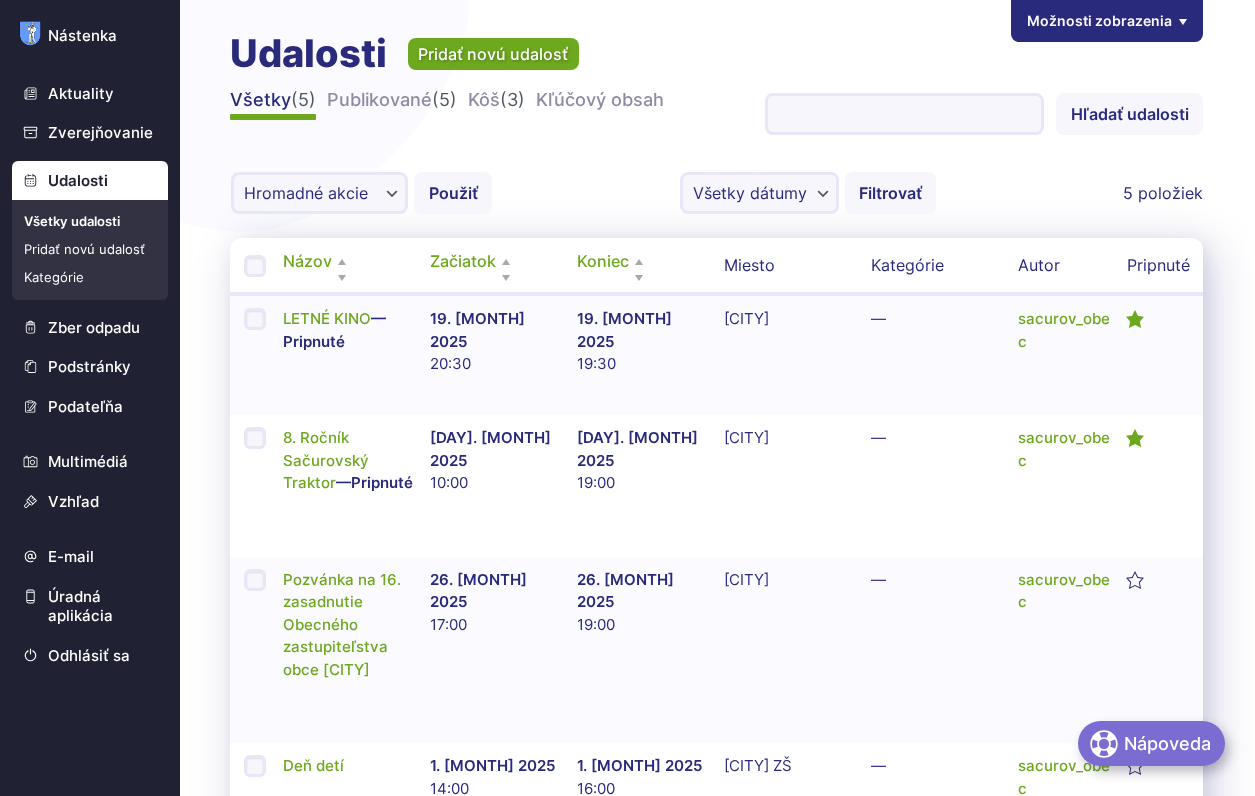 scroll, scrollTop: 0, scrollLeft: 0, axis: both 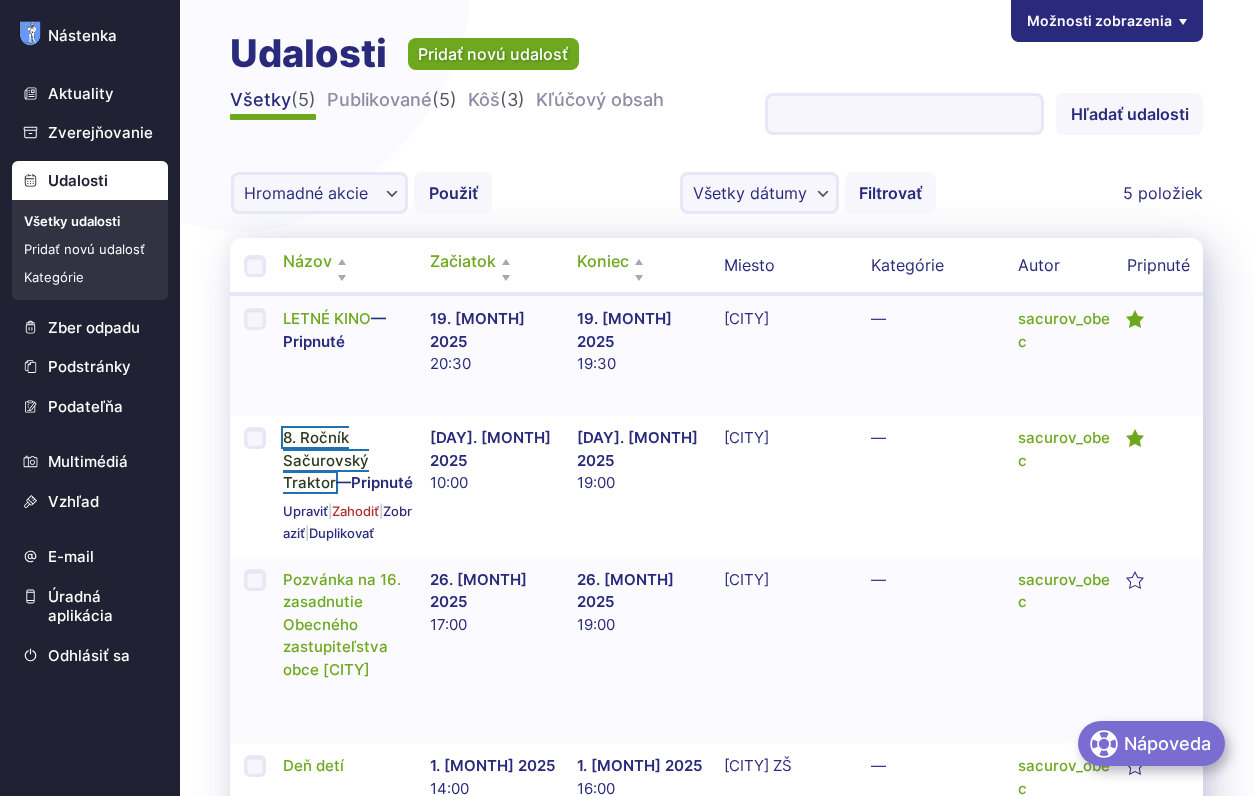 click on "8. Ročník Sačurovský Traktor" at bounding box center [326, 460] 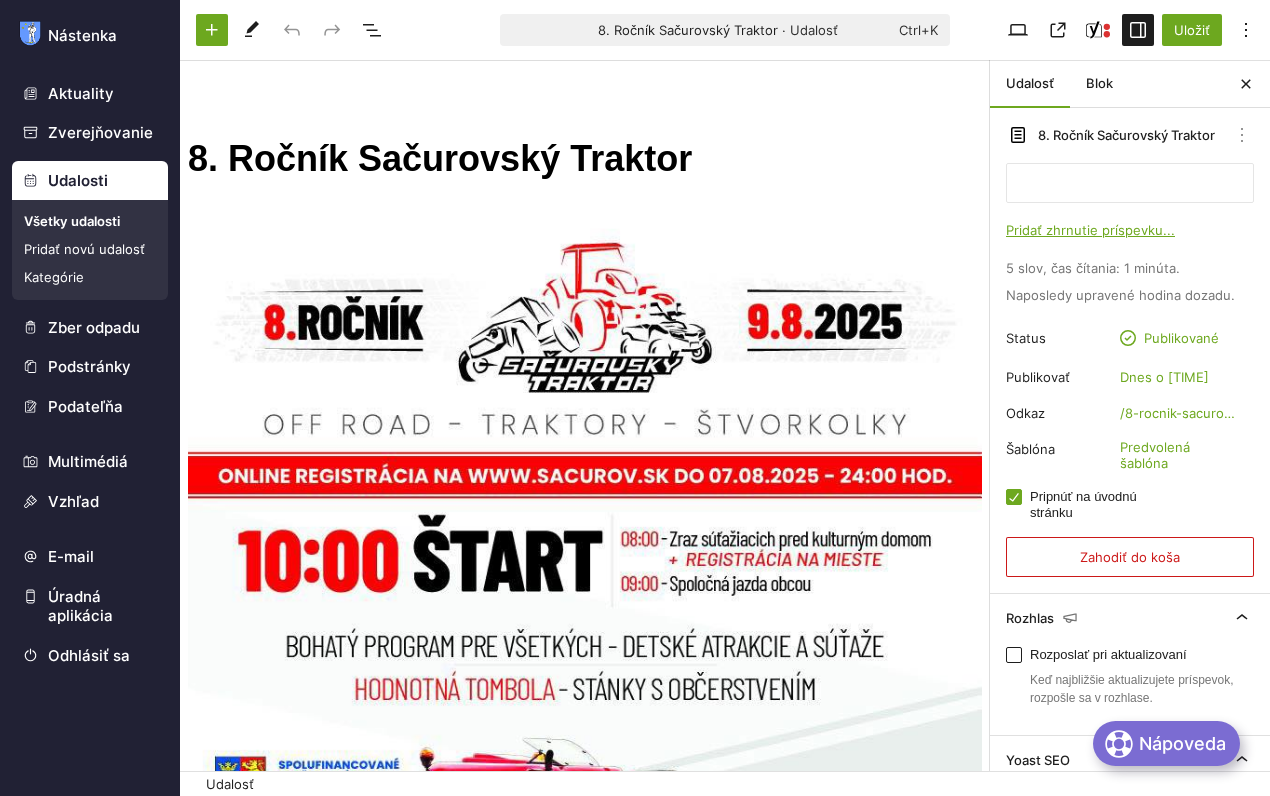 scroll, scrollTop: 0, scrollLeft: 0, axis: both 